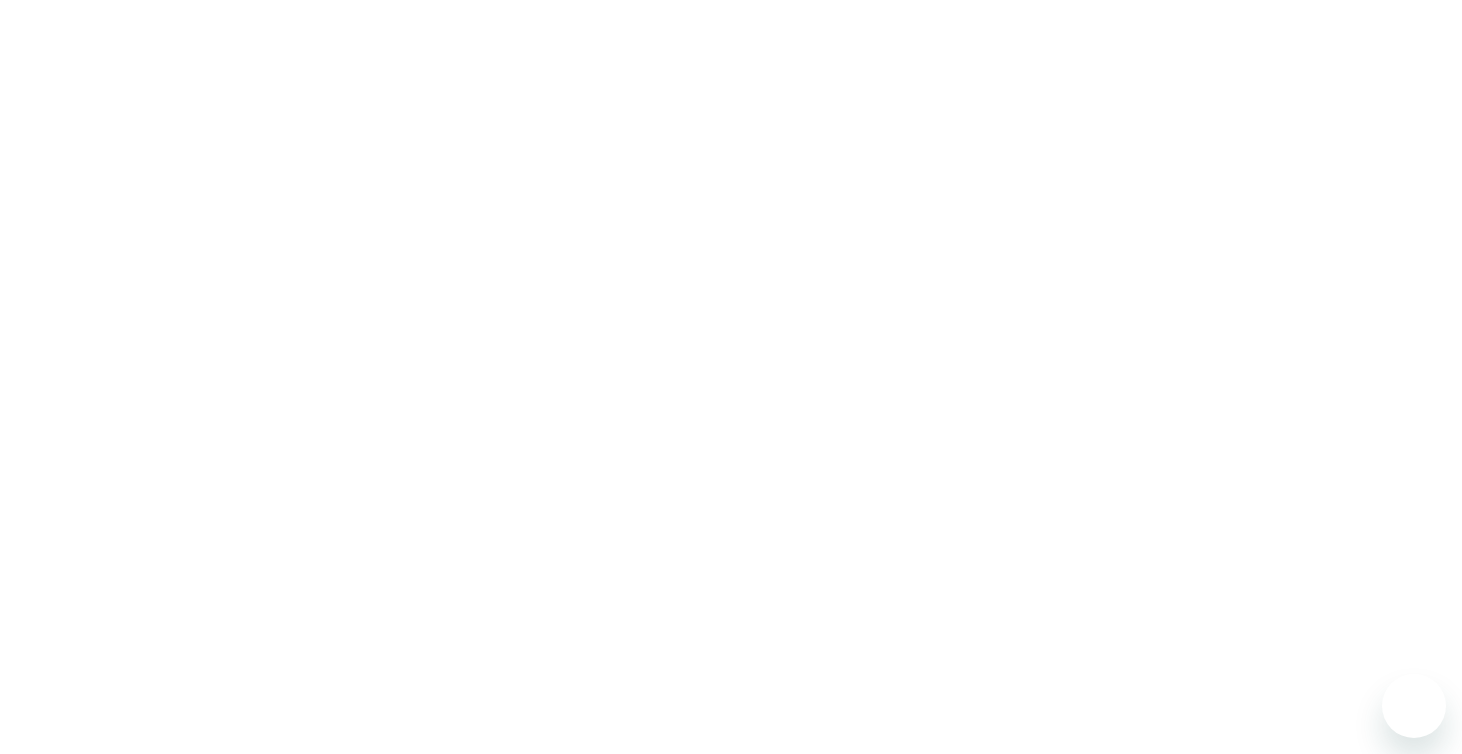 scroll, scrollTop: 0, scrollLeft: 0, axis: both 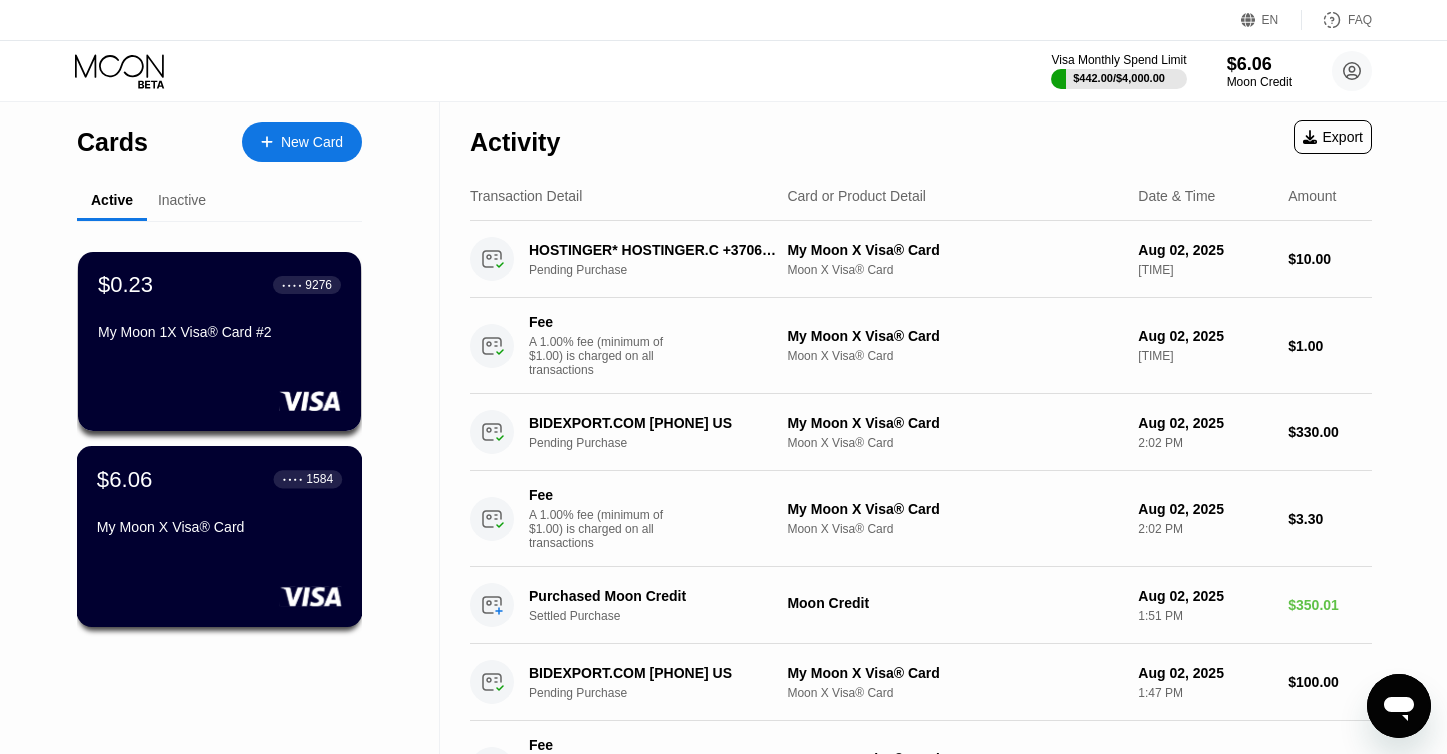 click on "My Moon X Visa® Card" at bounding box center (219, 527) 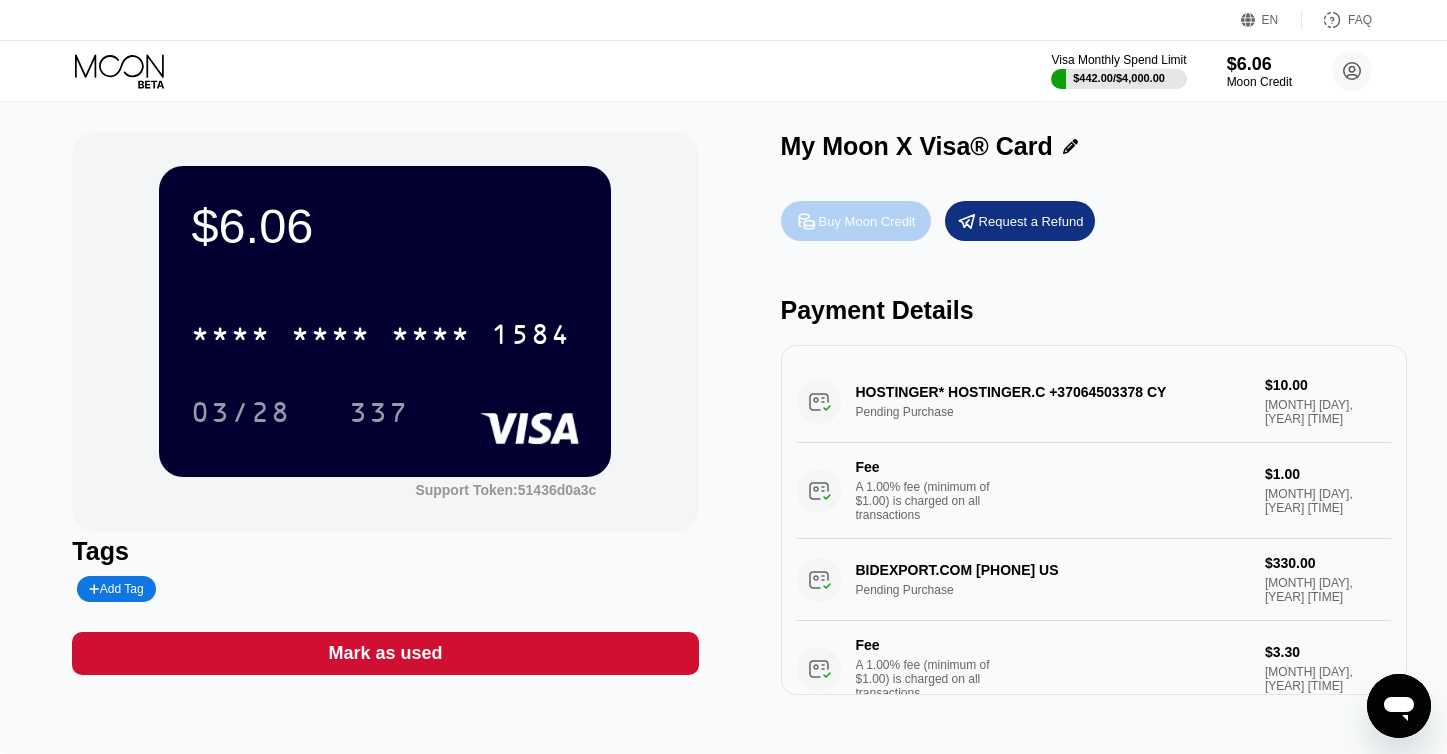 click on "Buy Moon Credit" at bounding box center (856, 221) 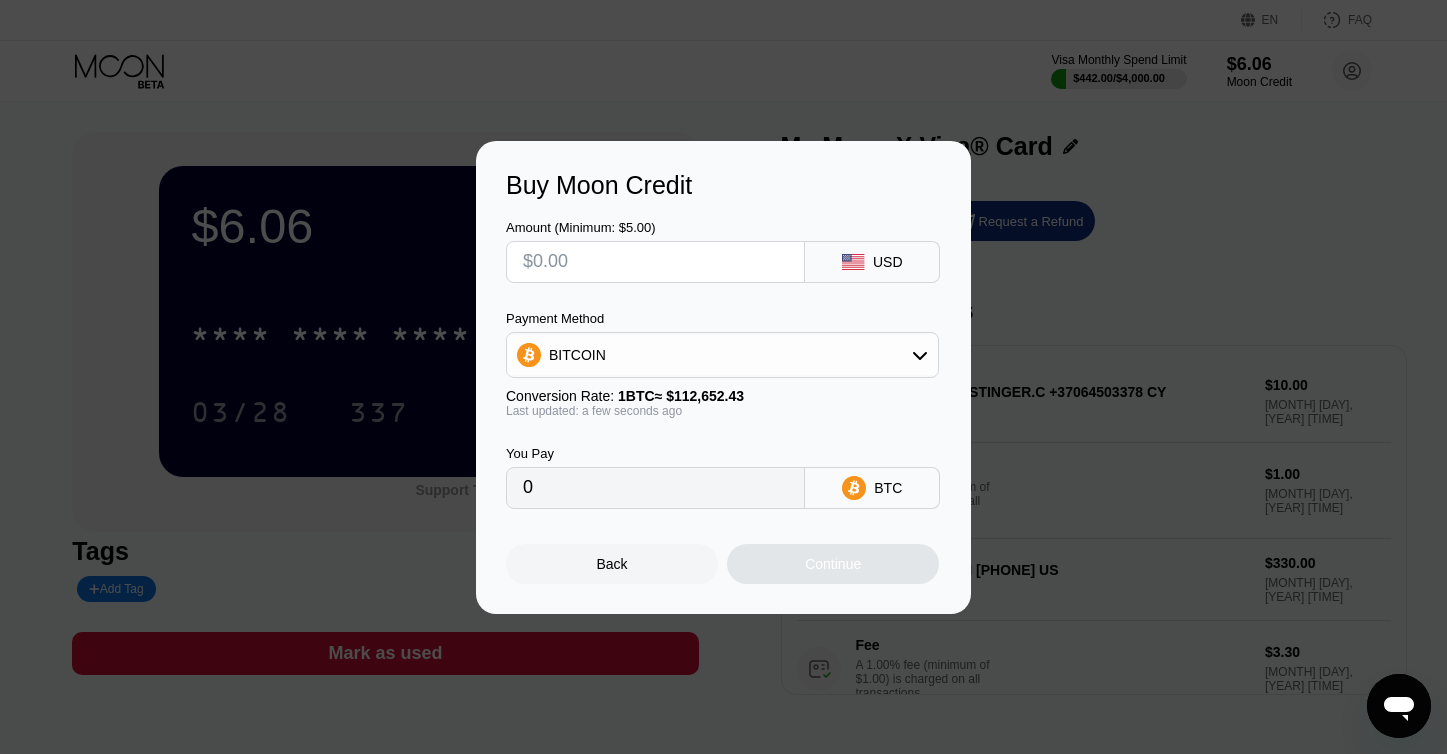 click on "1  BTC  ≈   $112,652.43" at bounding box center [681, 396] 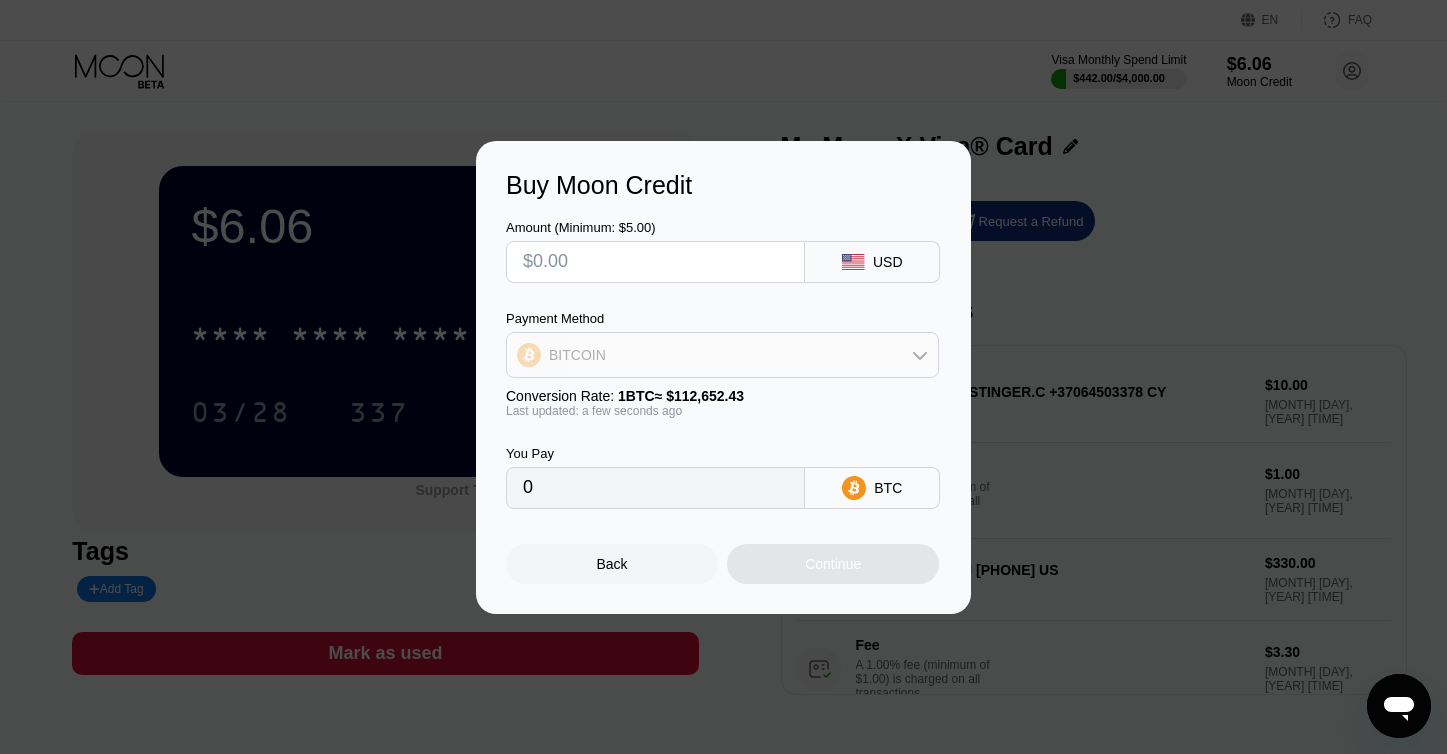 click on "BITCOIN" at bounding box center [722, 355] 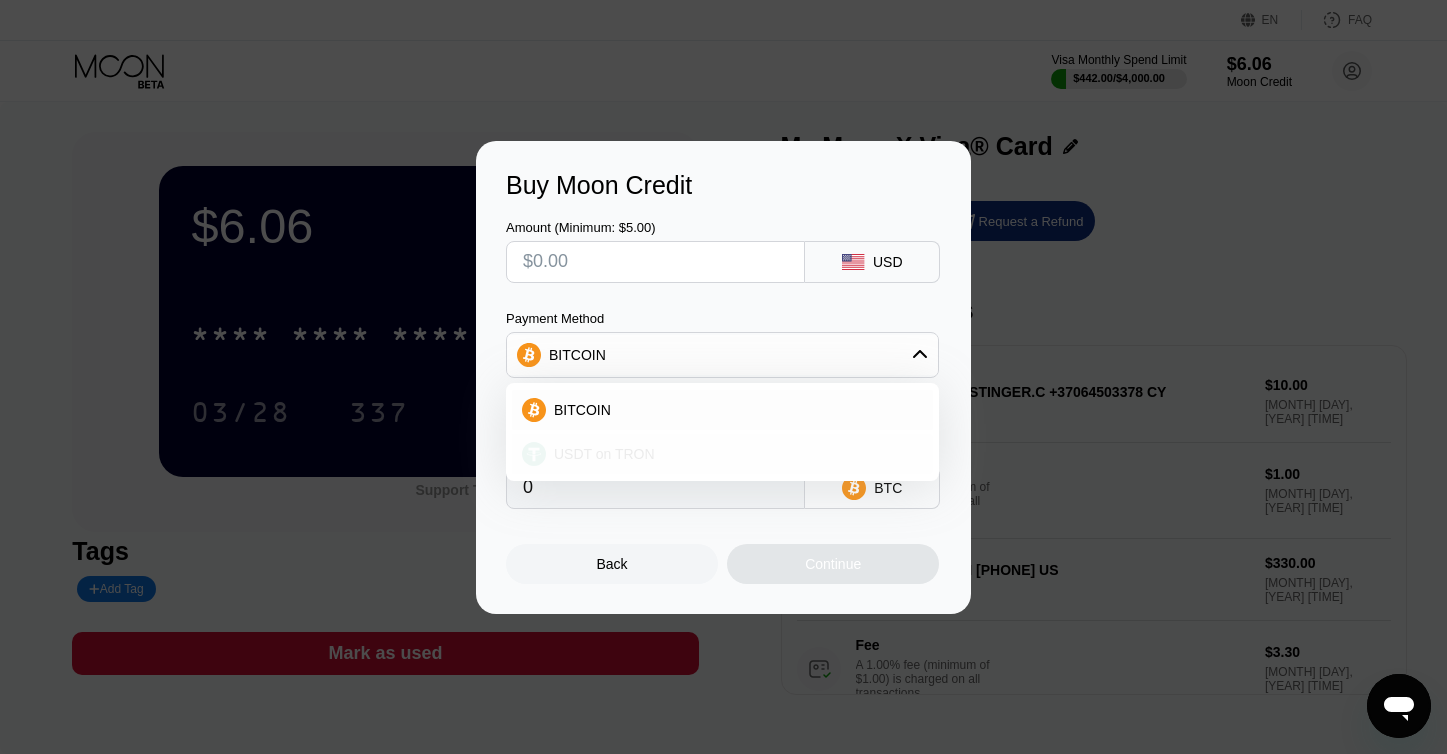 click on "USDT on TRON" at bounding box center (722, 454) 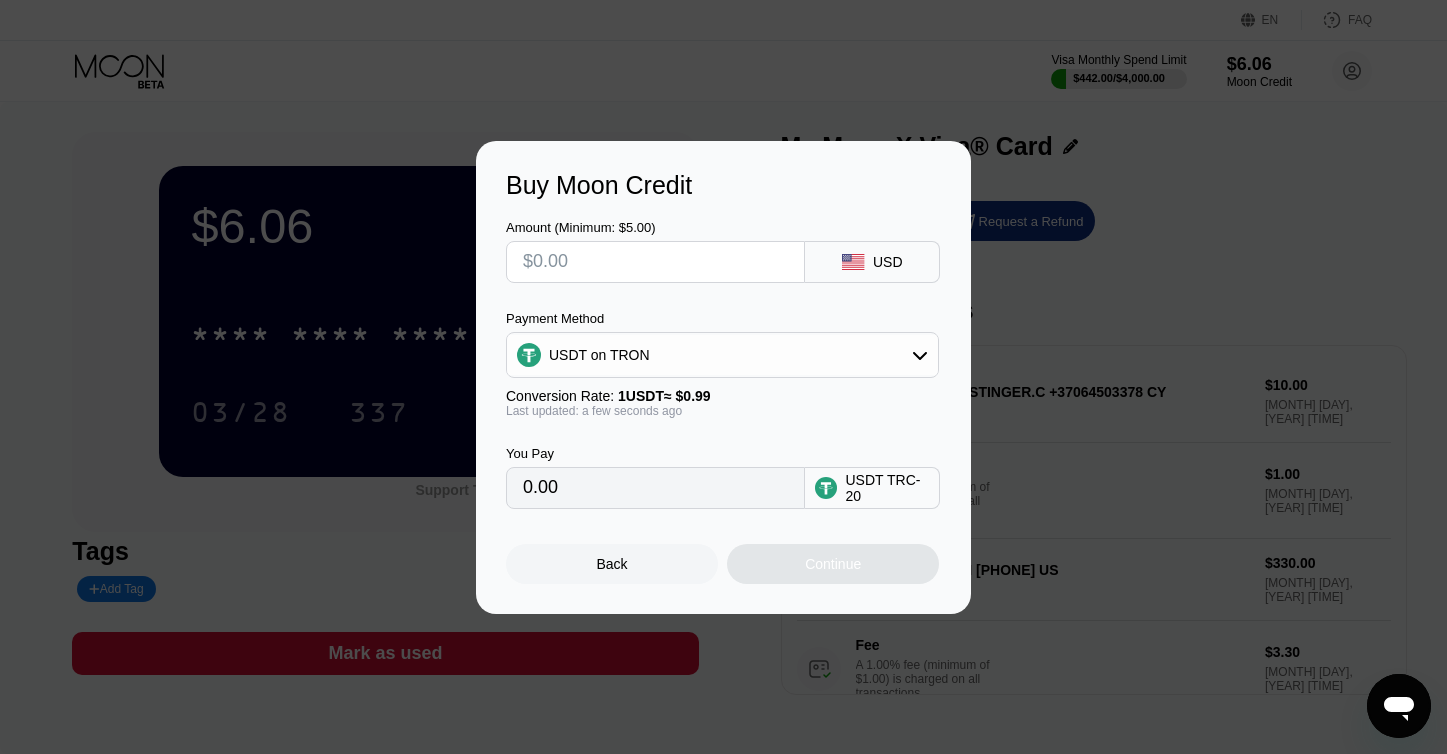 click at bounding box center (655, 262) 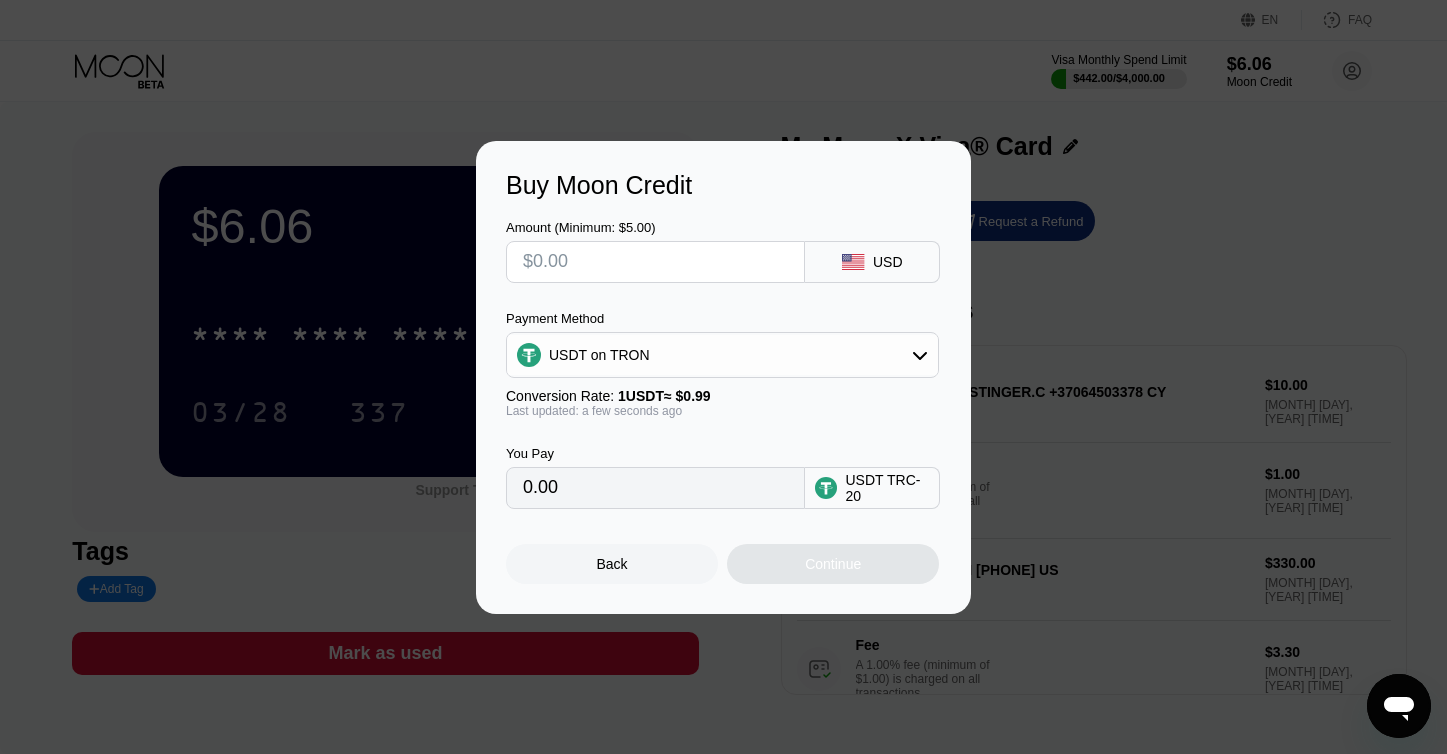 type on "$7" 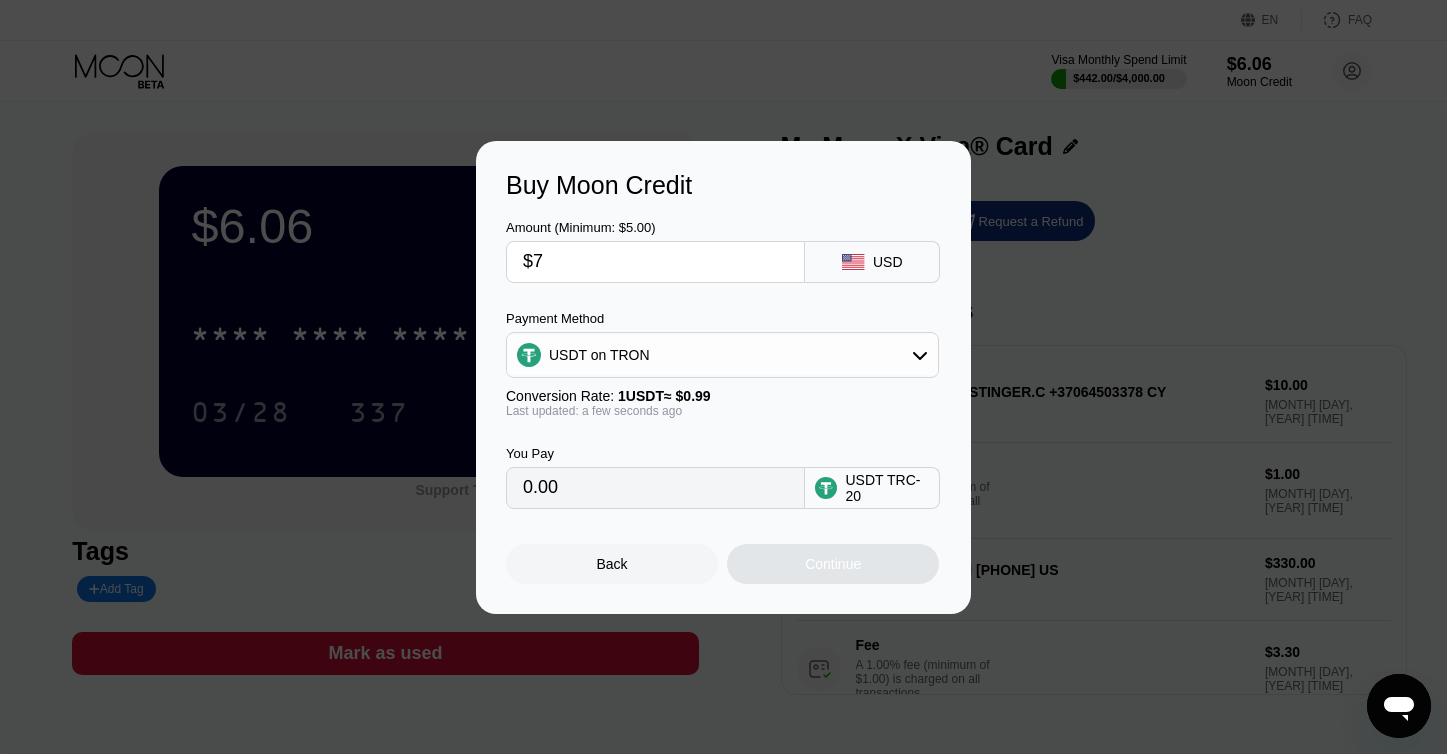 type on "7.07" 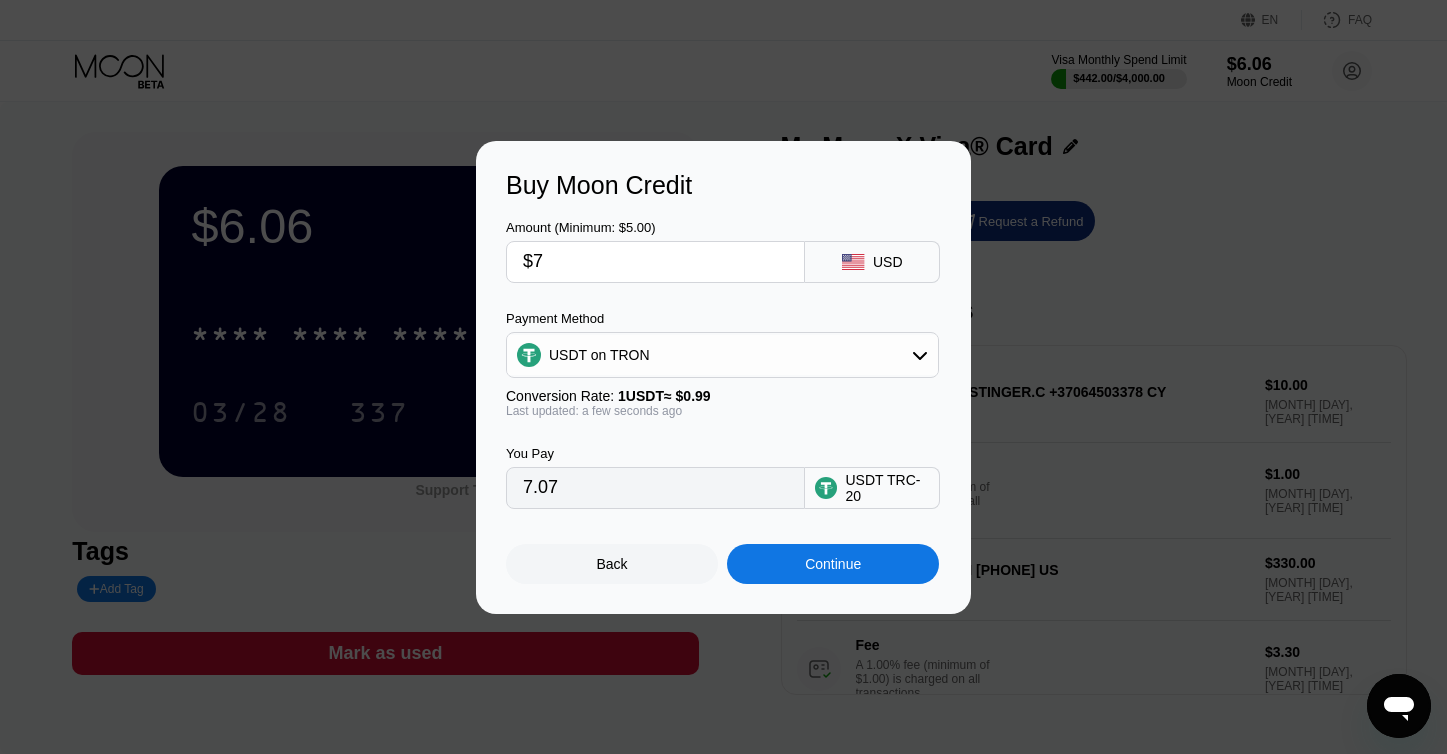 type 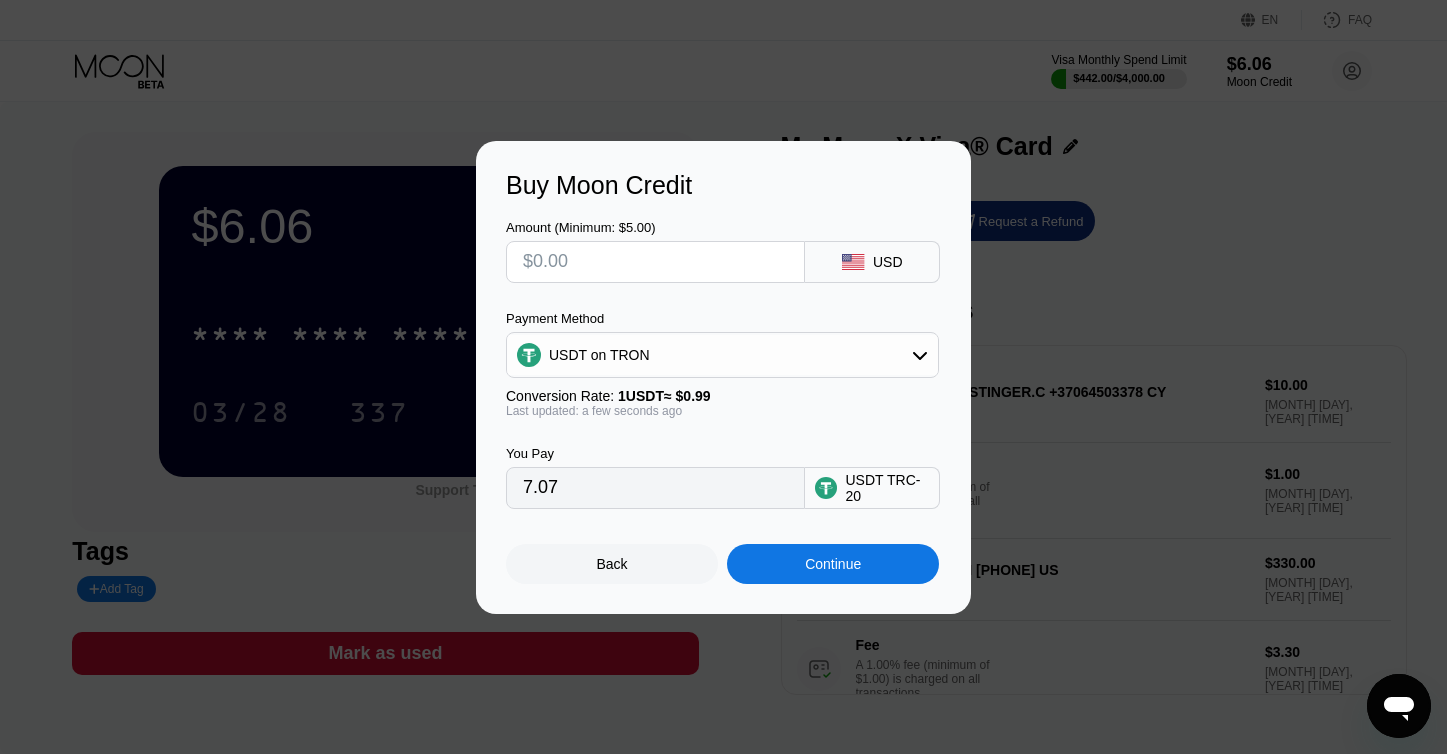 type on "0.00" 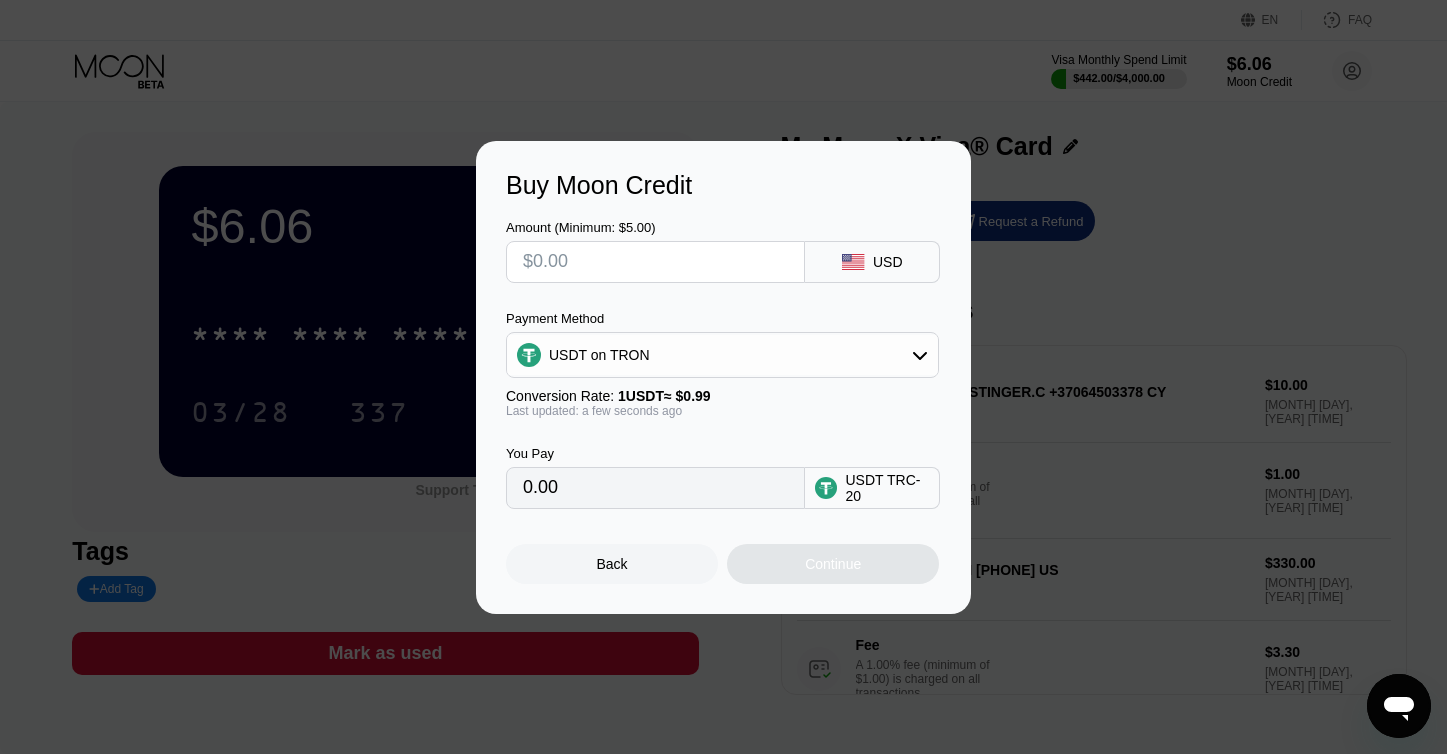 type on "$1" 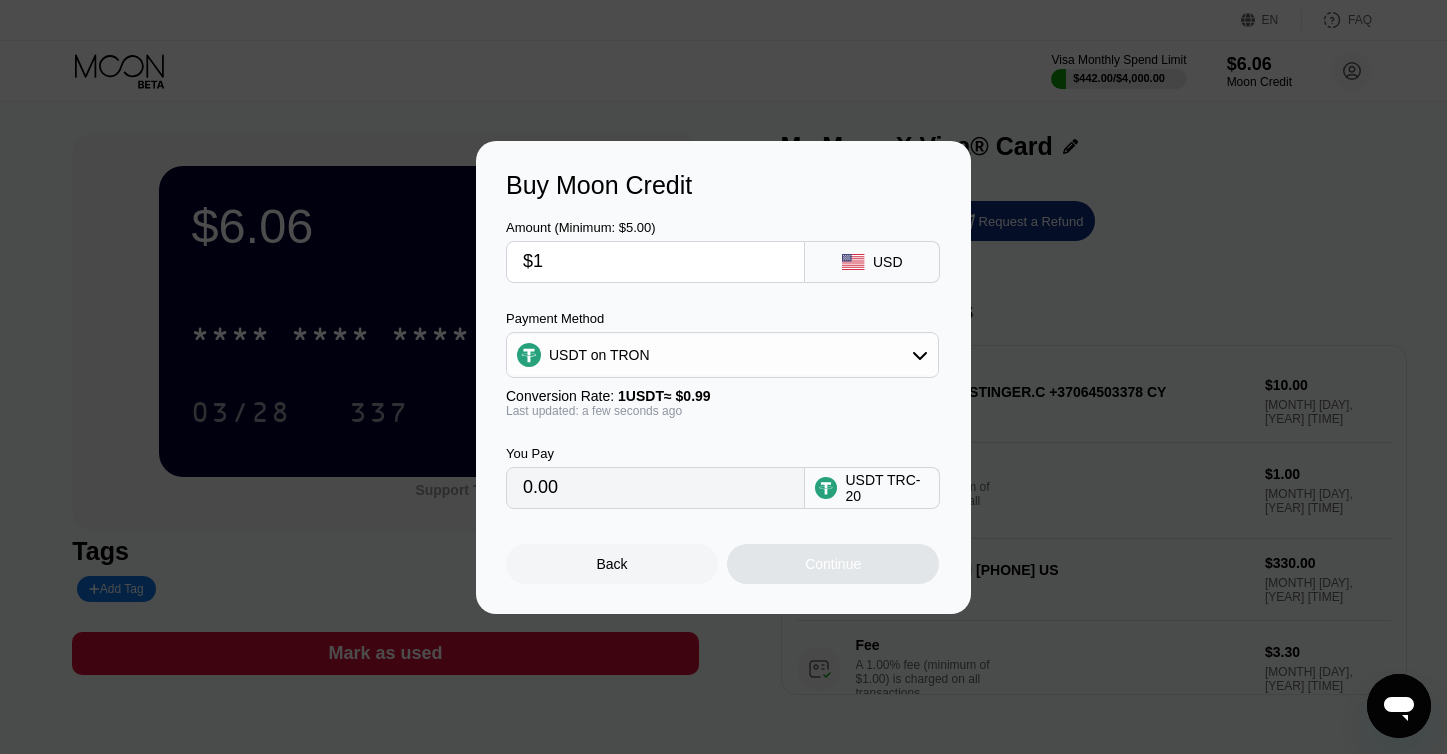 type on "1.01" 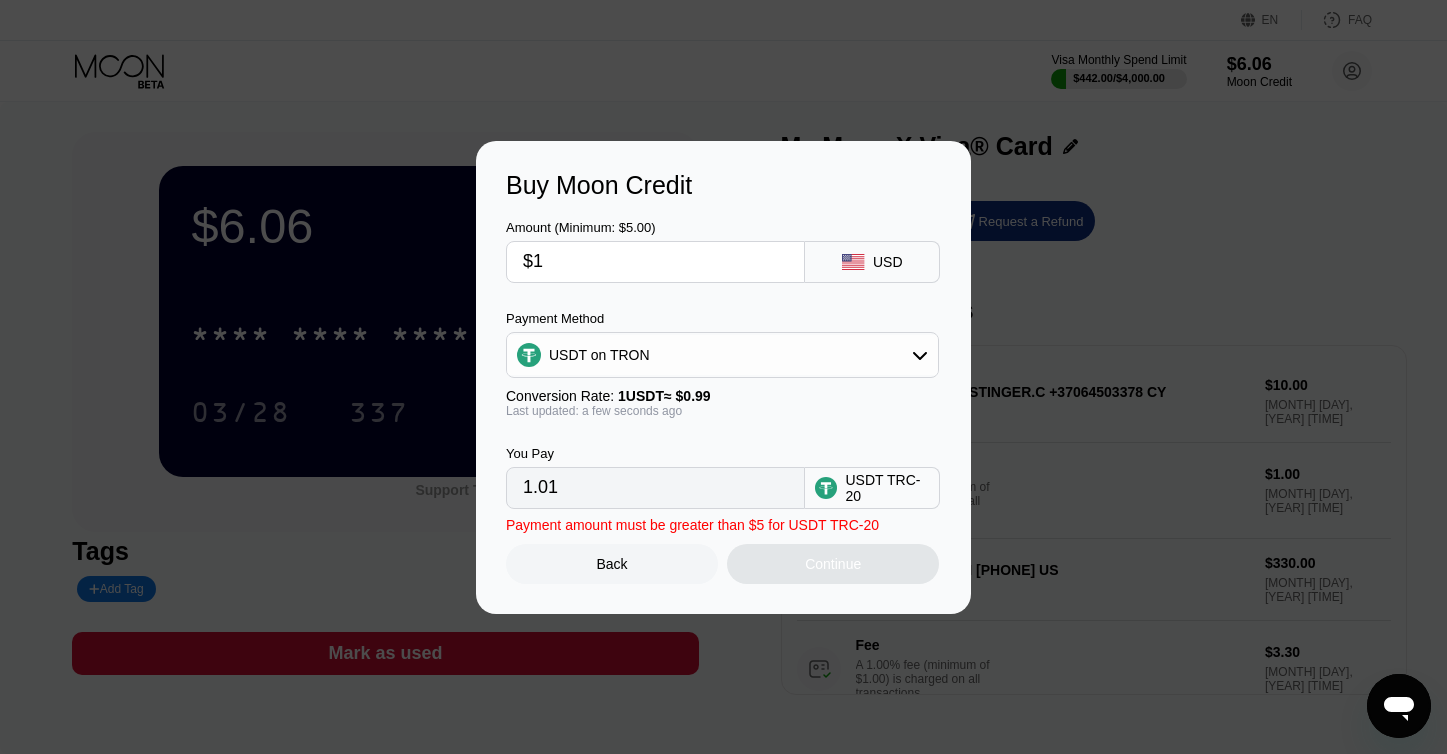 type on "$10" 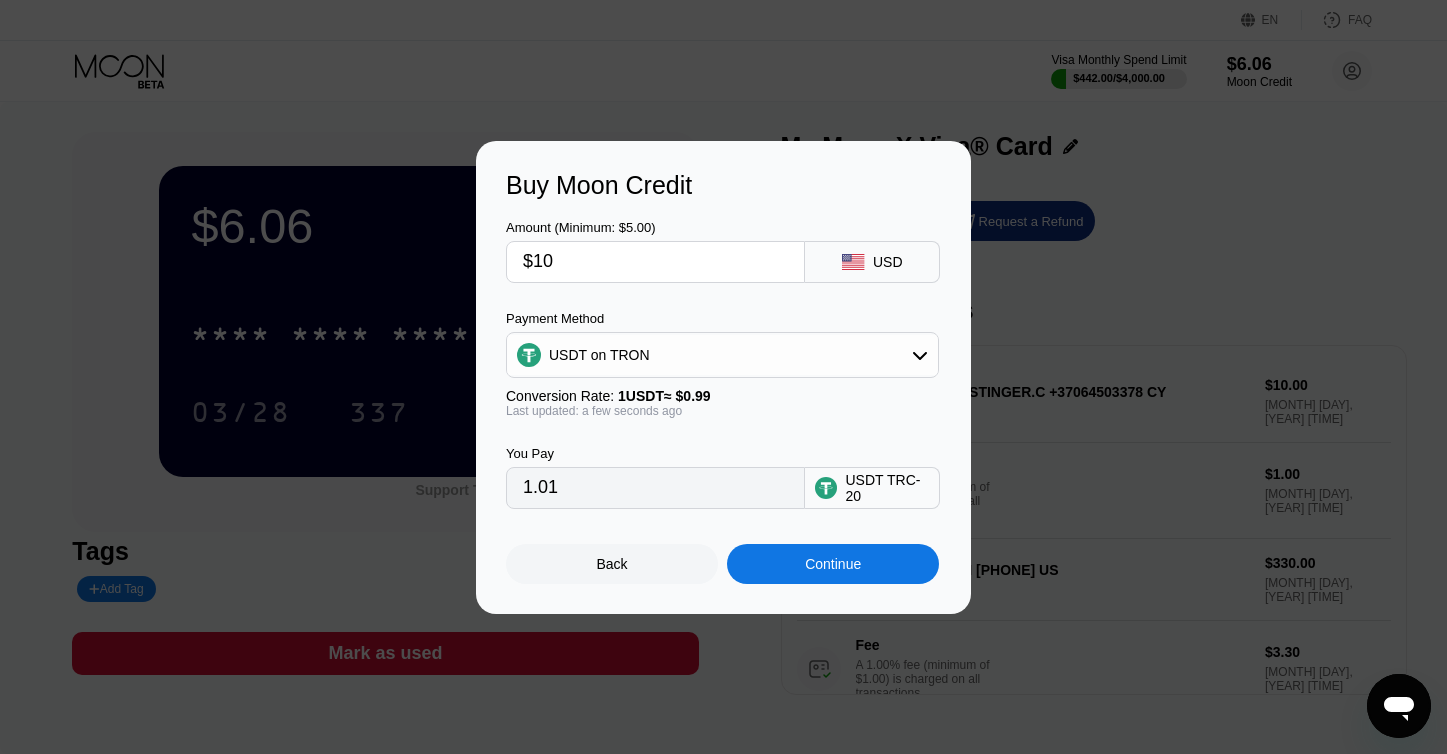 type on "10.10" 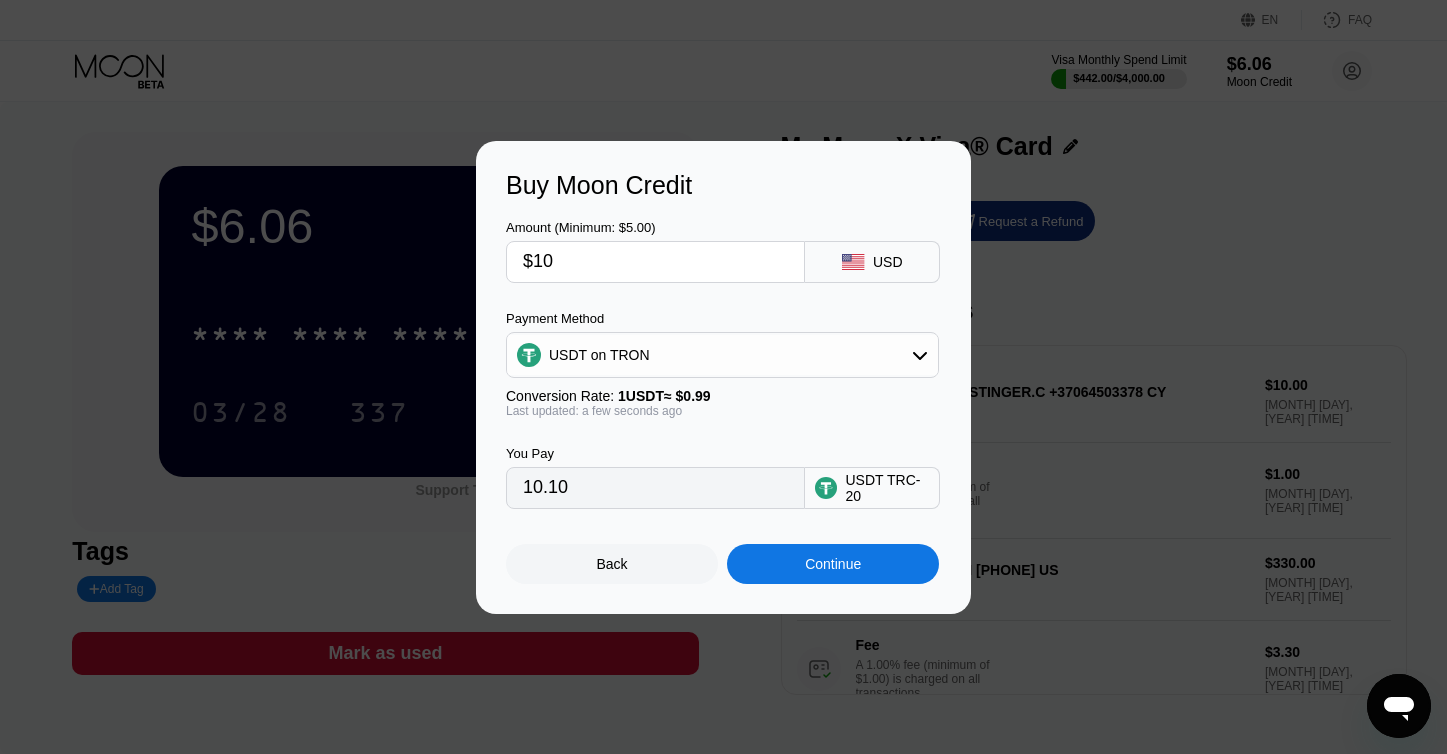type on "$10" 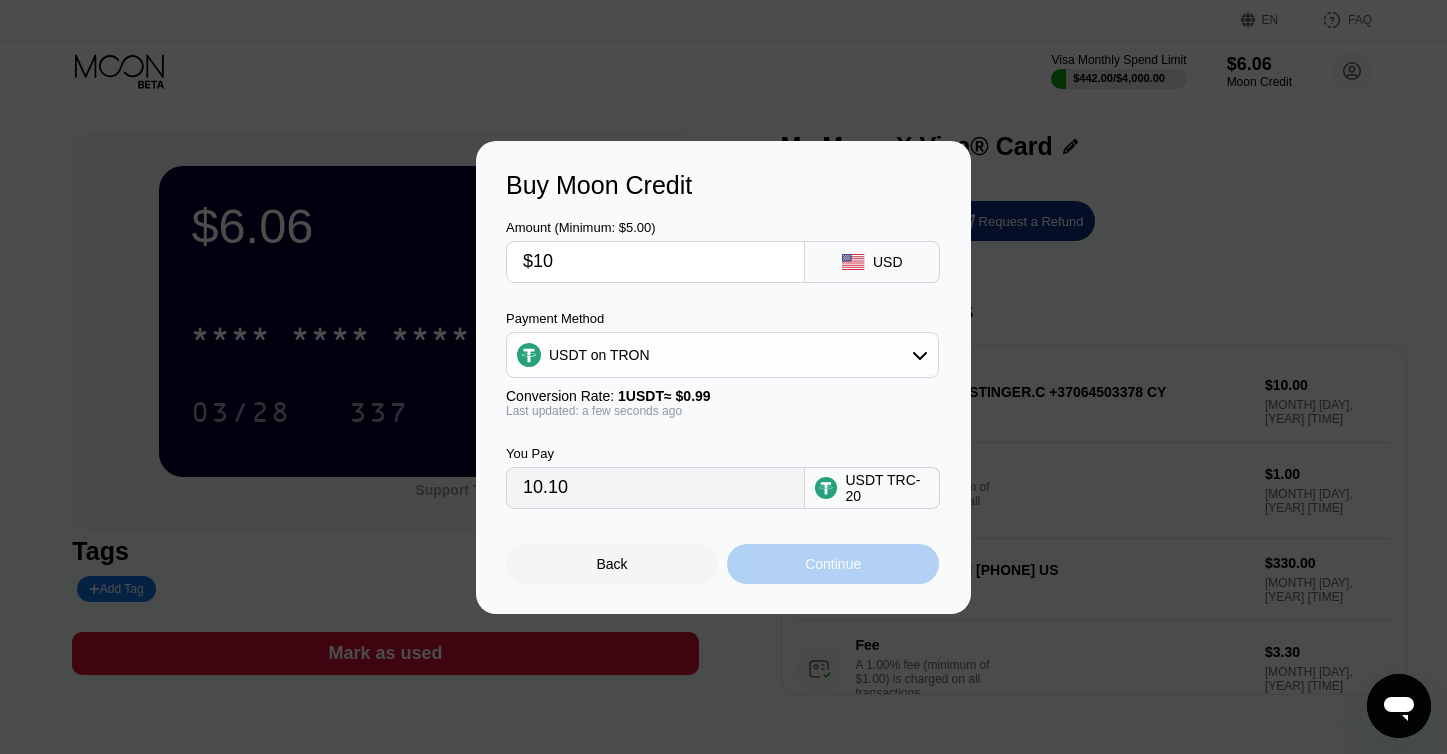 click on "Continue" at bounding box center (833, 564) 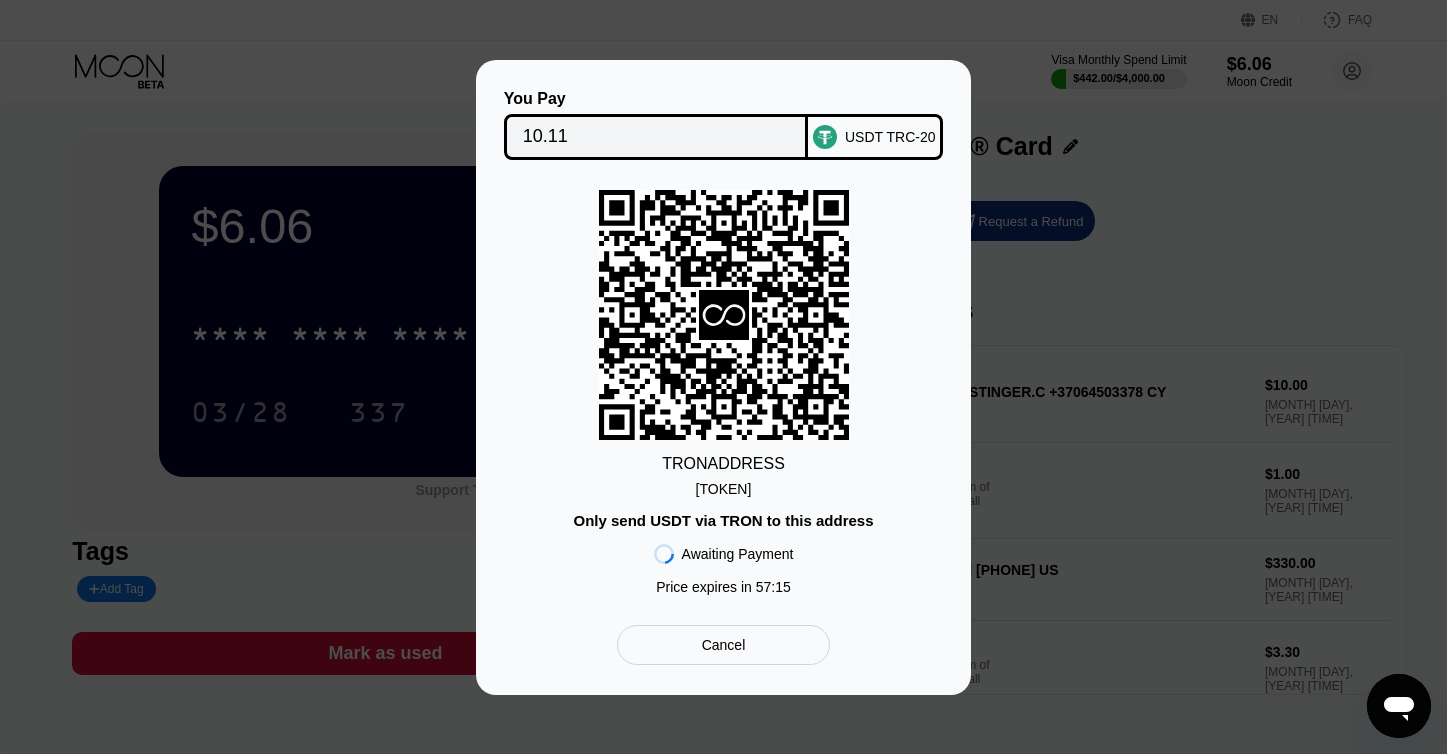 click on "Cancel" at bounding box center (723, 645) 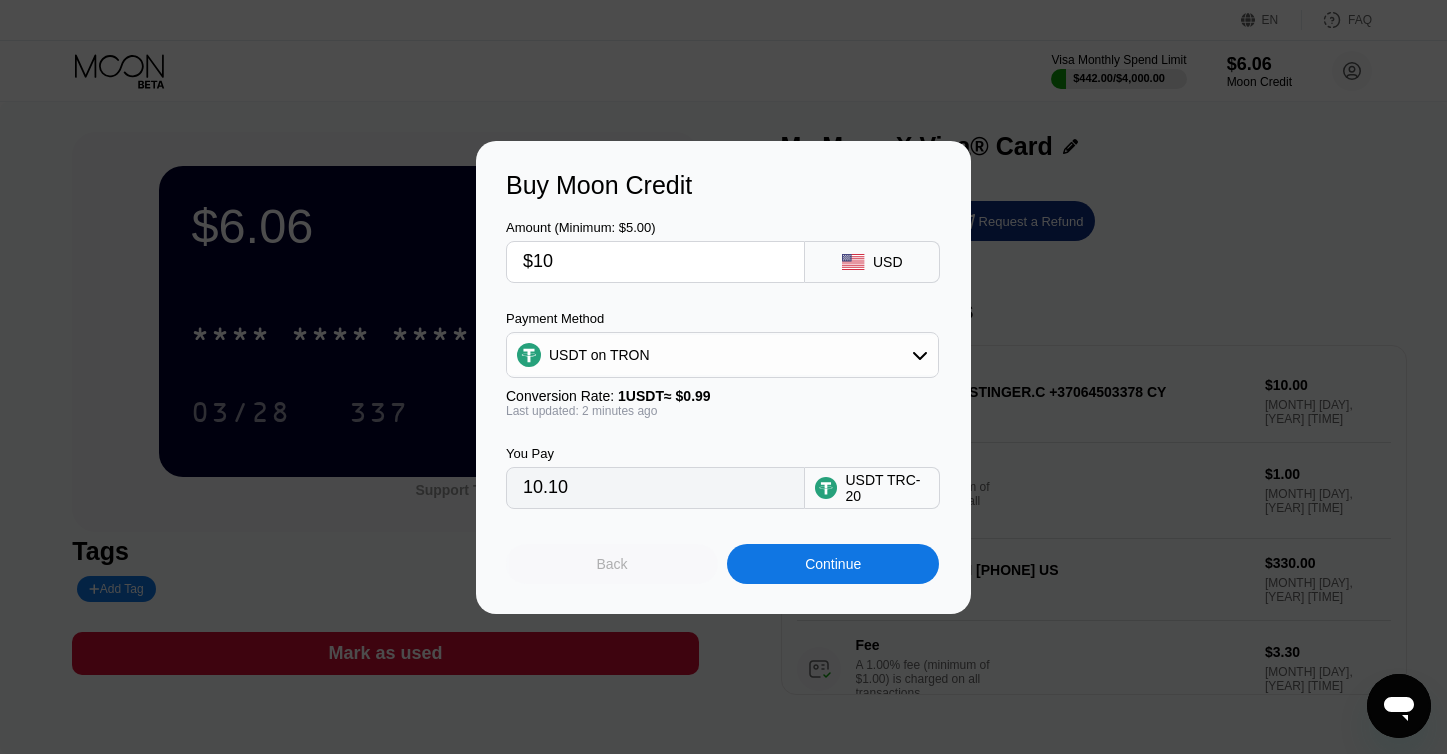 click on "Back" at bounding box center [612, 564] 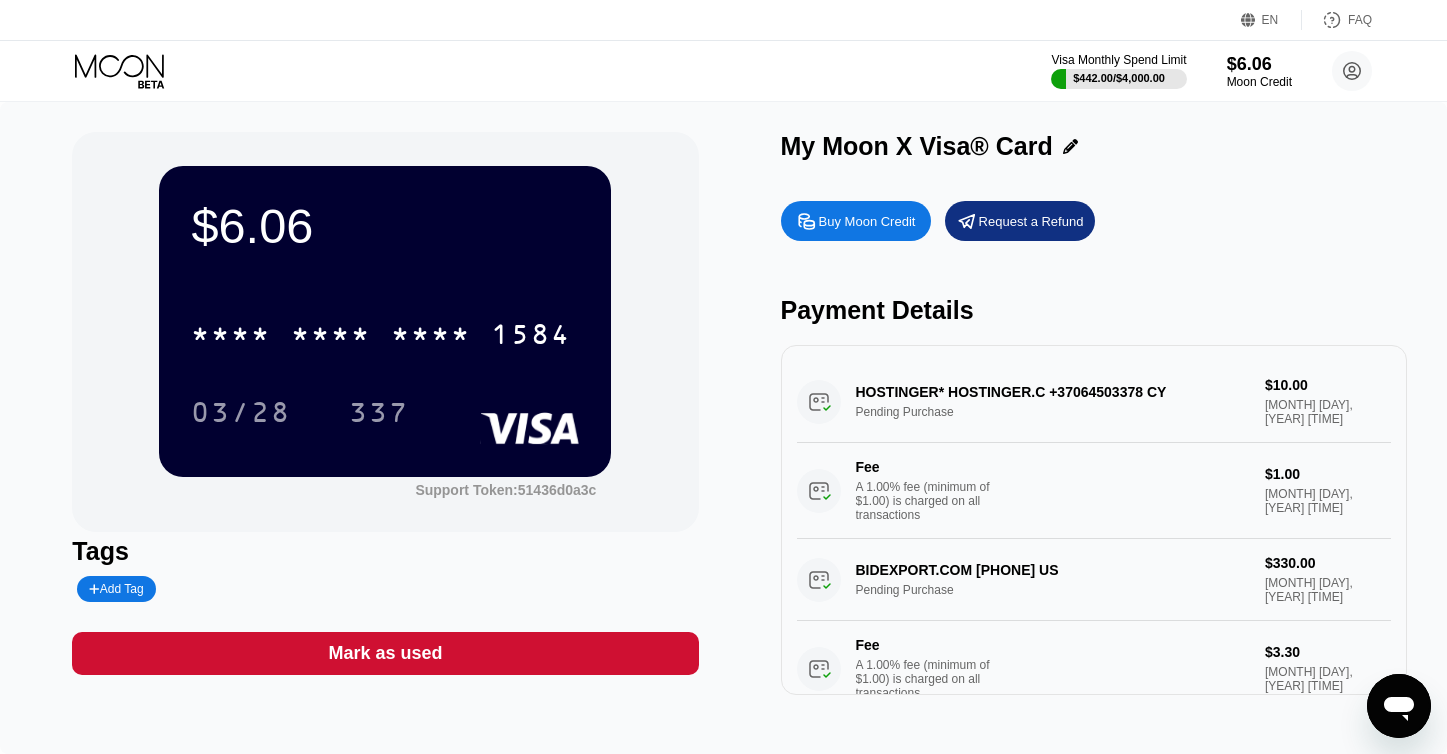 click at bounding box center [1399, 706] 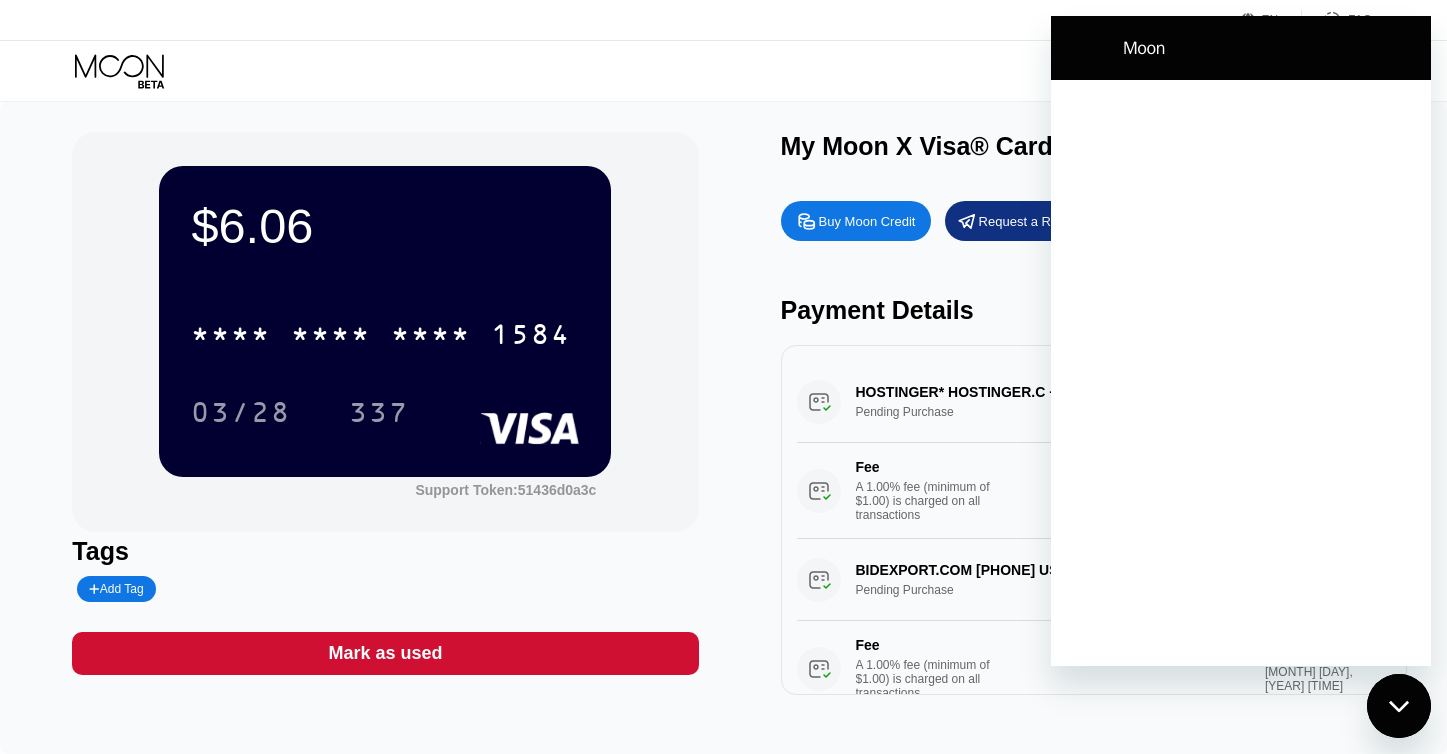 scroll, scrollTop: 0, scrollLeft: 0, axis: both 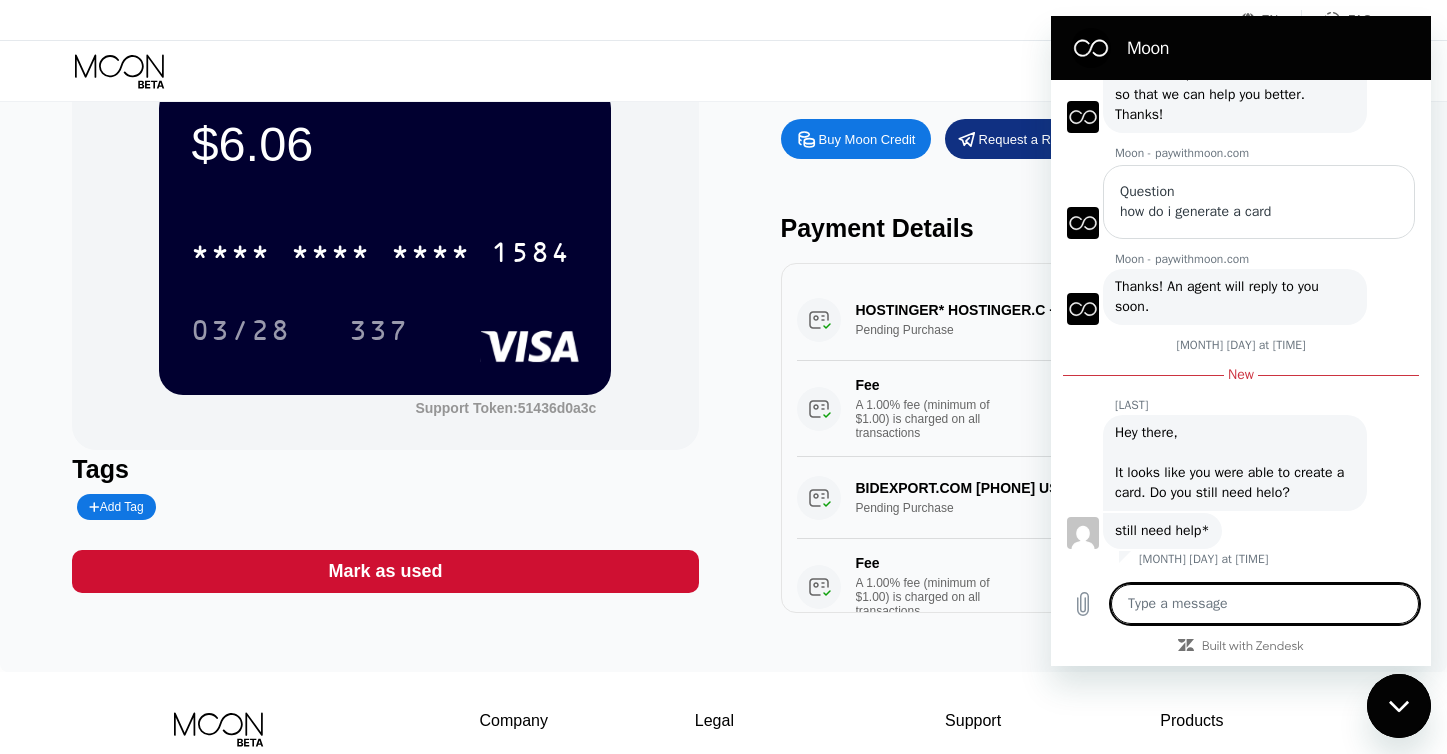 click on "©  [YEAR] Moon LLC All Rights Reserved Company About Us Careers Contact Us Legal Terms of Service Privacy Policy Support FAQs Contact Us Products Sitemap Learn Company 󰅀 Legal 󰅀 Support 󰅀 Products 󰅀 Moon Visa® Cards are issued by our partner financial institutions, pursuant to a license from Visa." at bounding box center (723, 818) 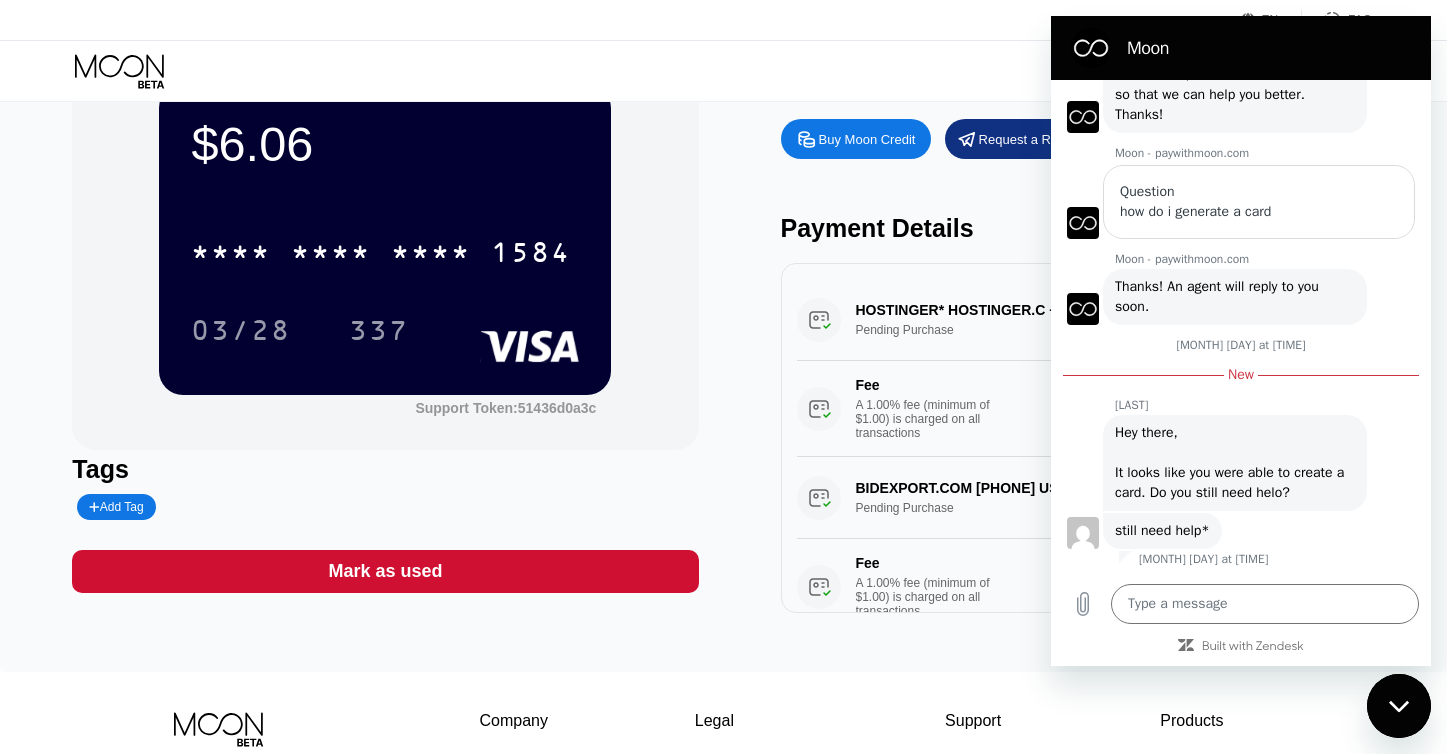 click 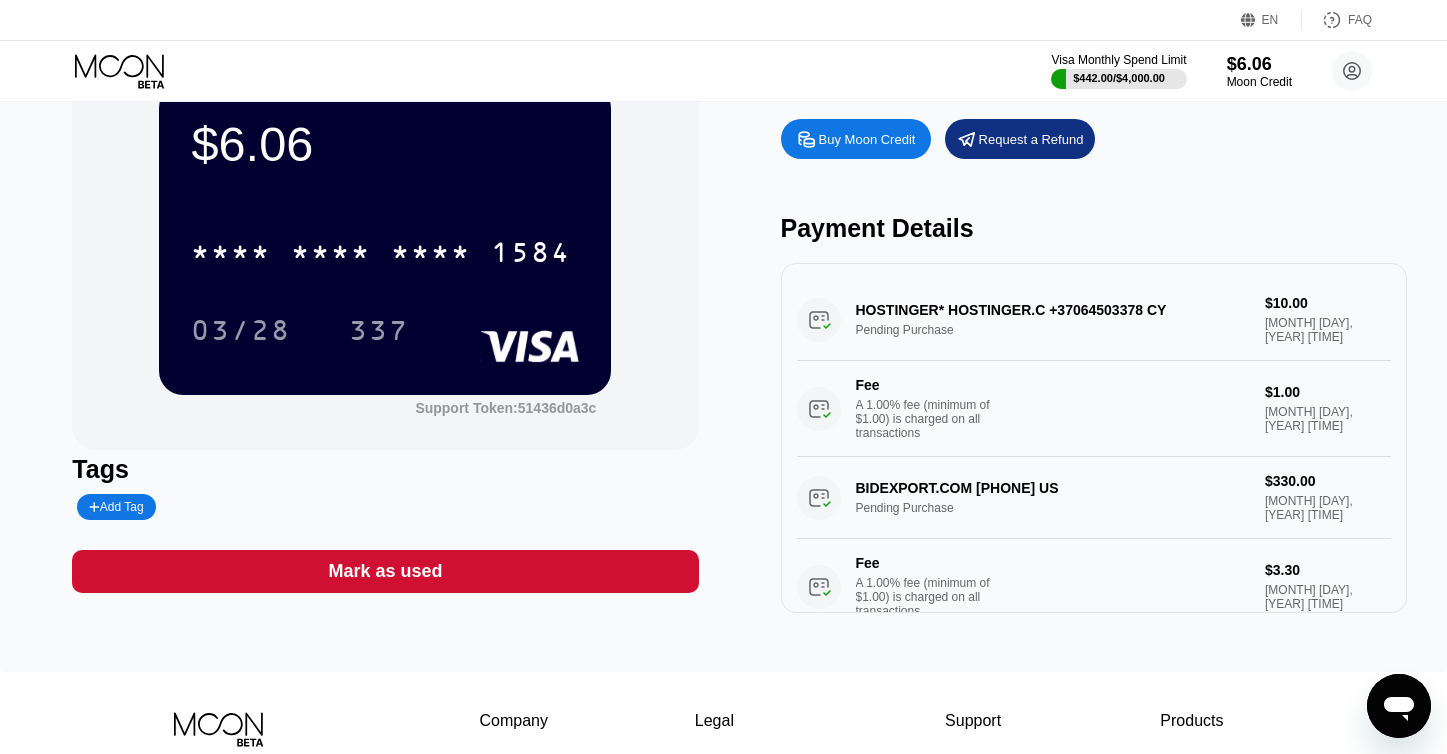 scroll, scrollTop: 0, scrollLeft: 0, axis: both 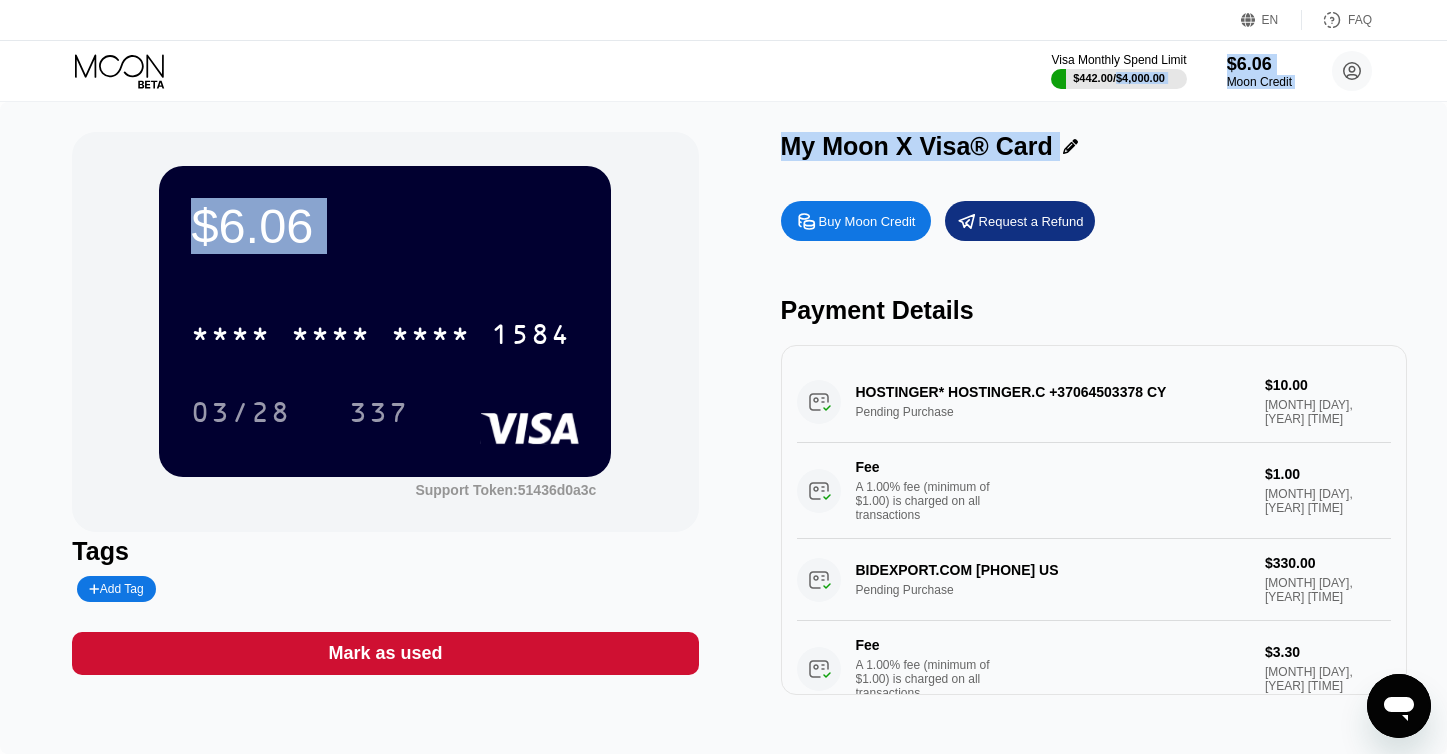drag, startPoint x: 1115, startPoint y: 74, endPoint x: 1131, endPoint y: 128, distance: 56.32051 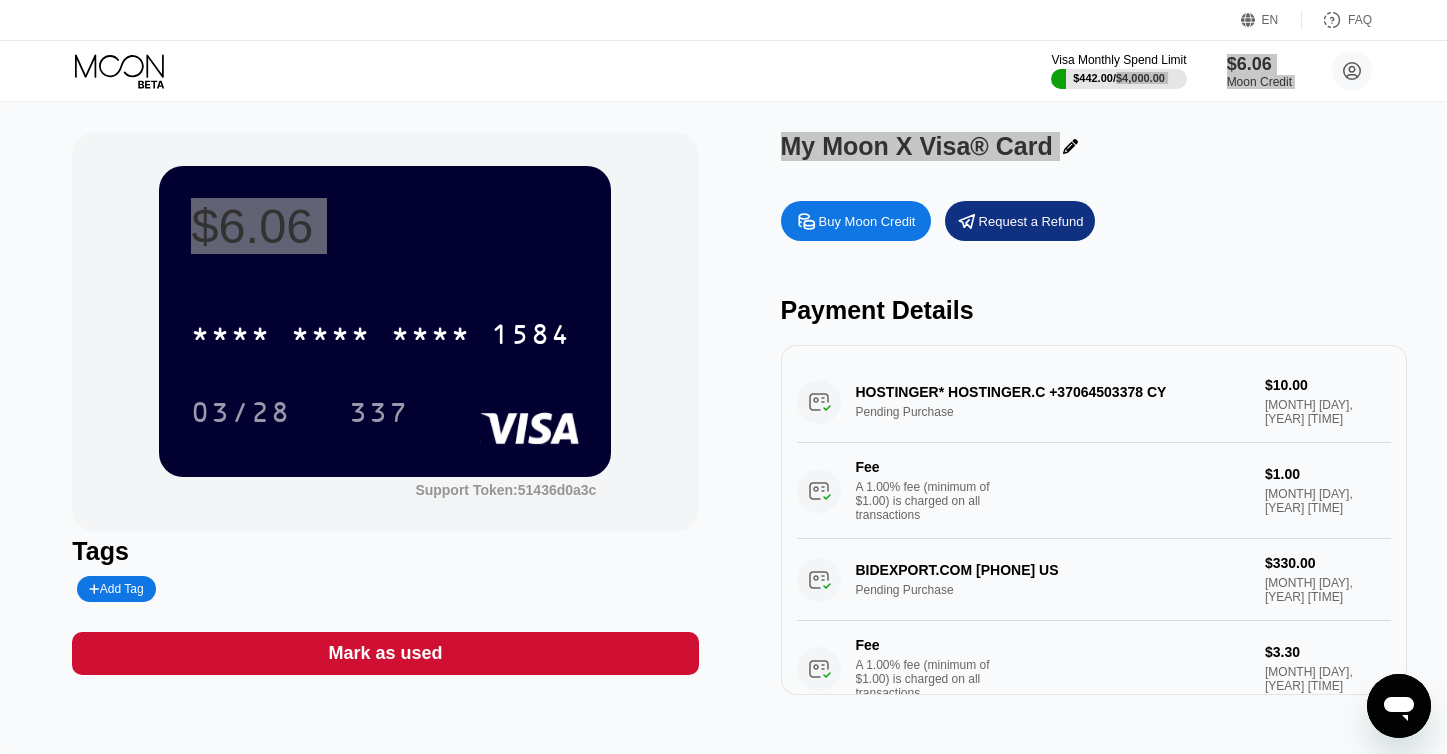 type on "x" 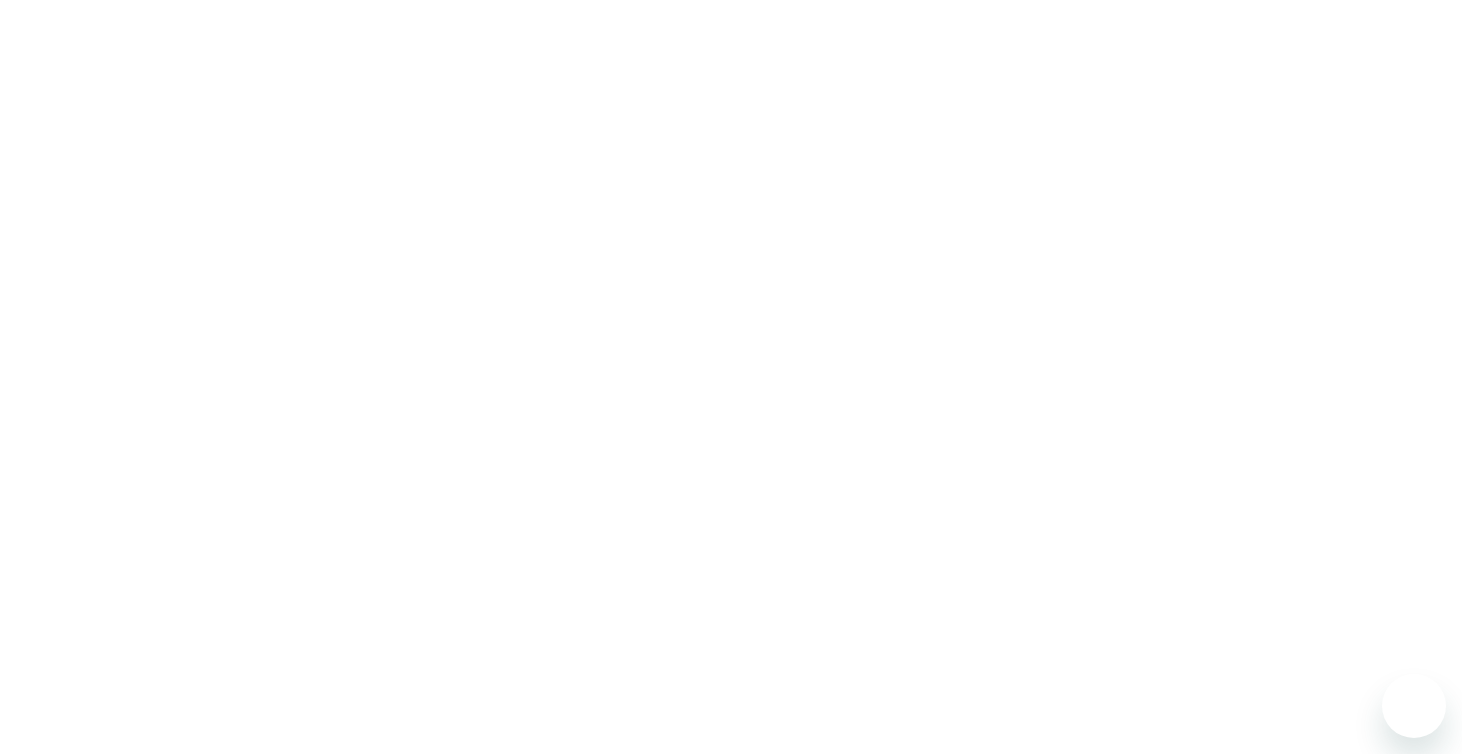 scroll, scrollTop: 0, scrollLeft: 0, axis: both 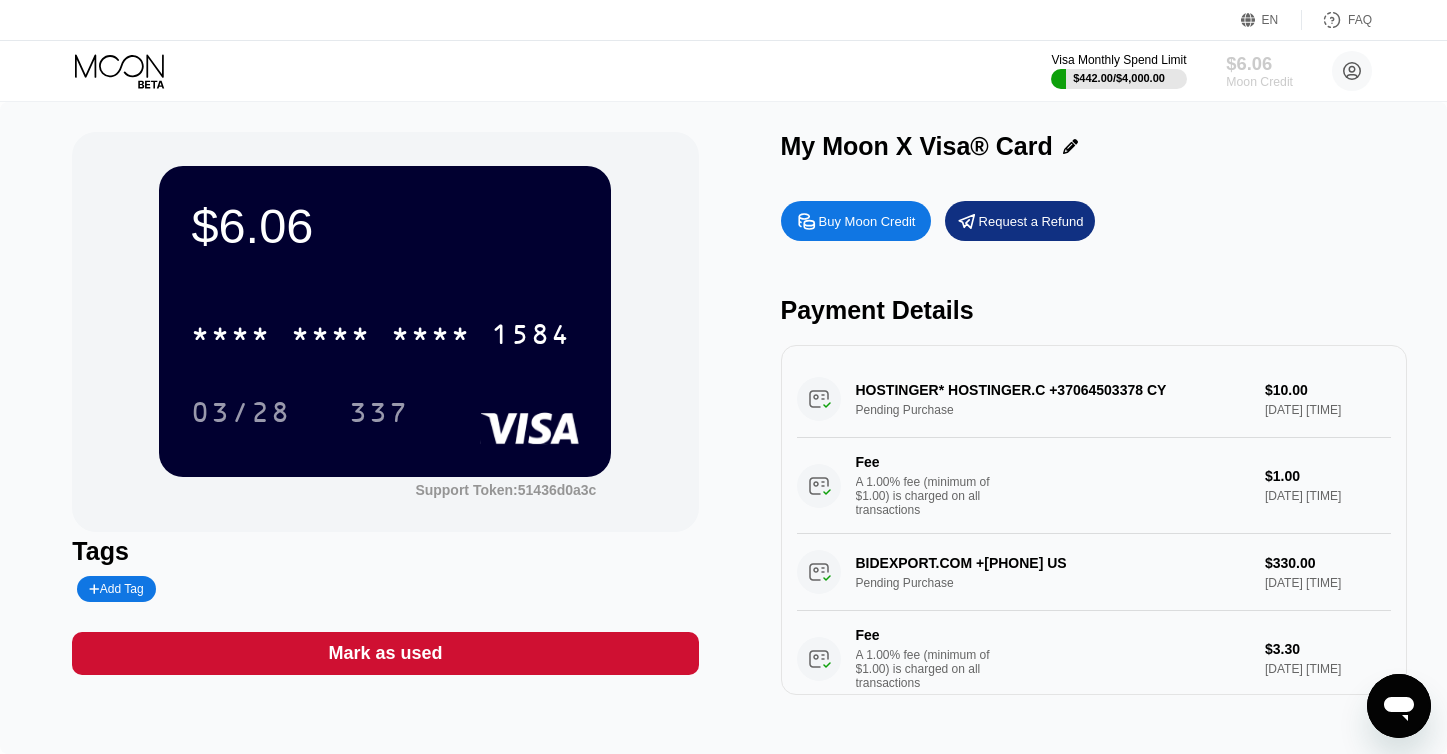 click on "Moon Credit" at bounding box center (1259, 82) 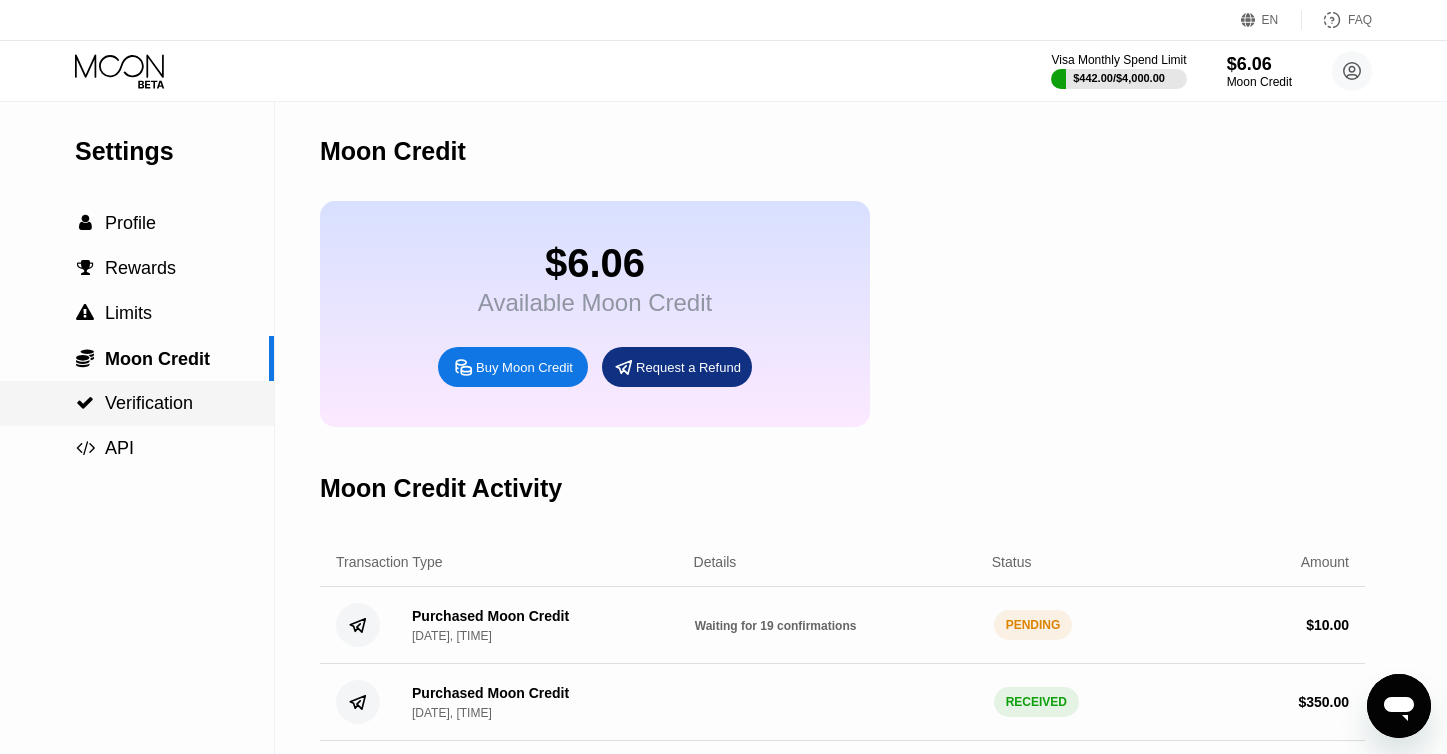 click on " Verification" at bounding box center (137, 403) 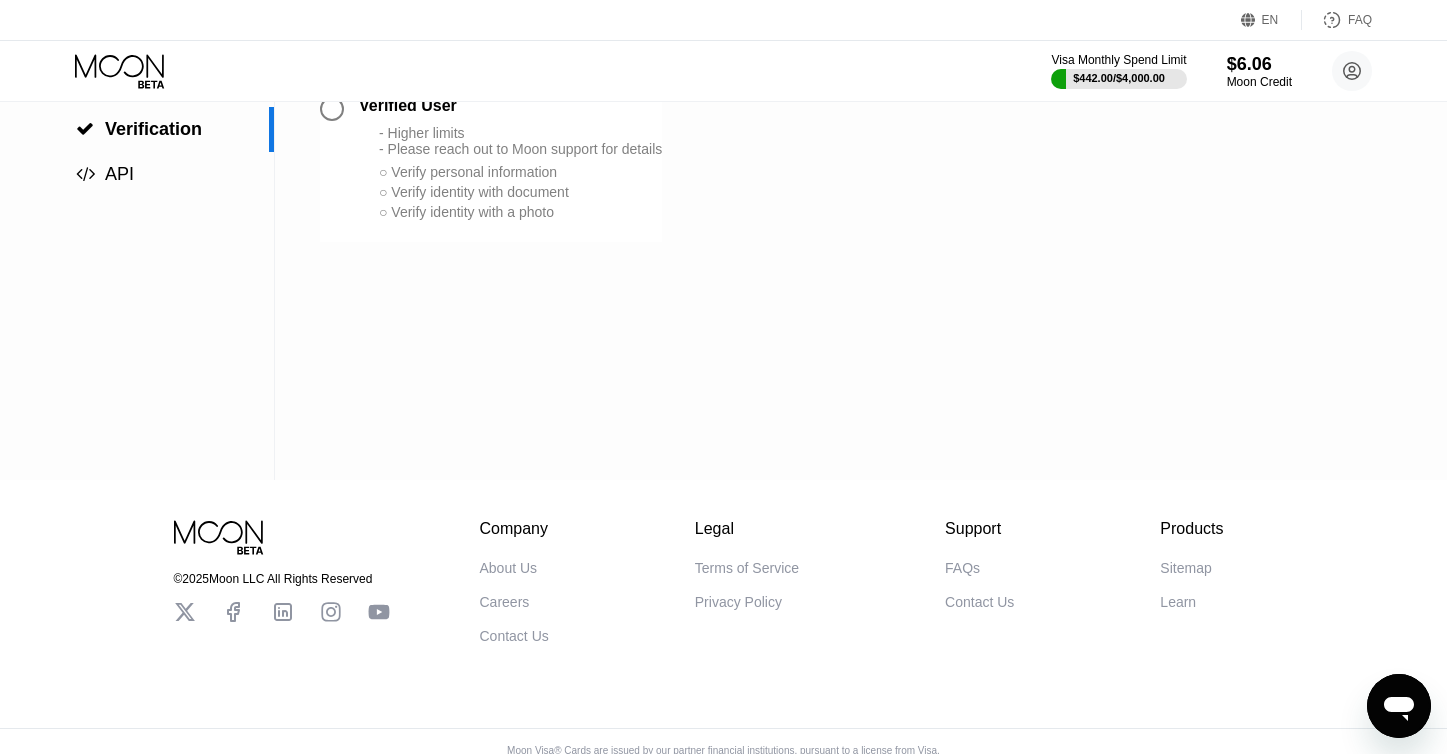 scroll, scrollTop: 0, scrollLeft: 0, axis: both 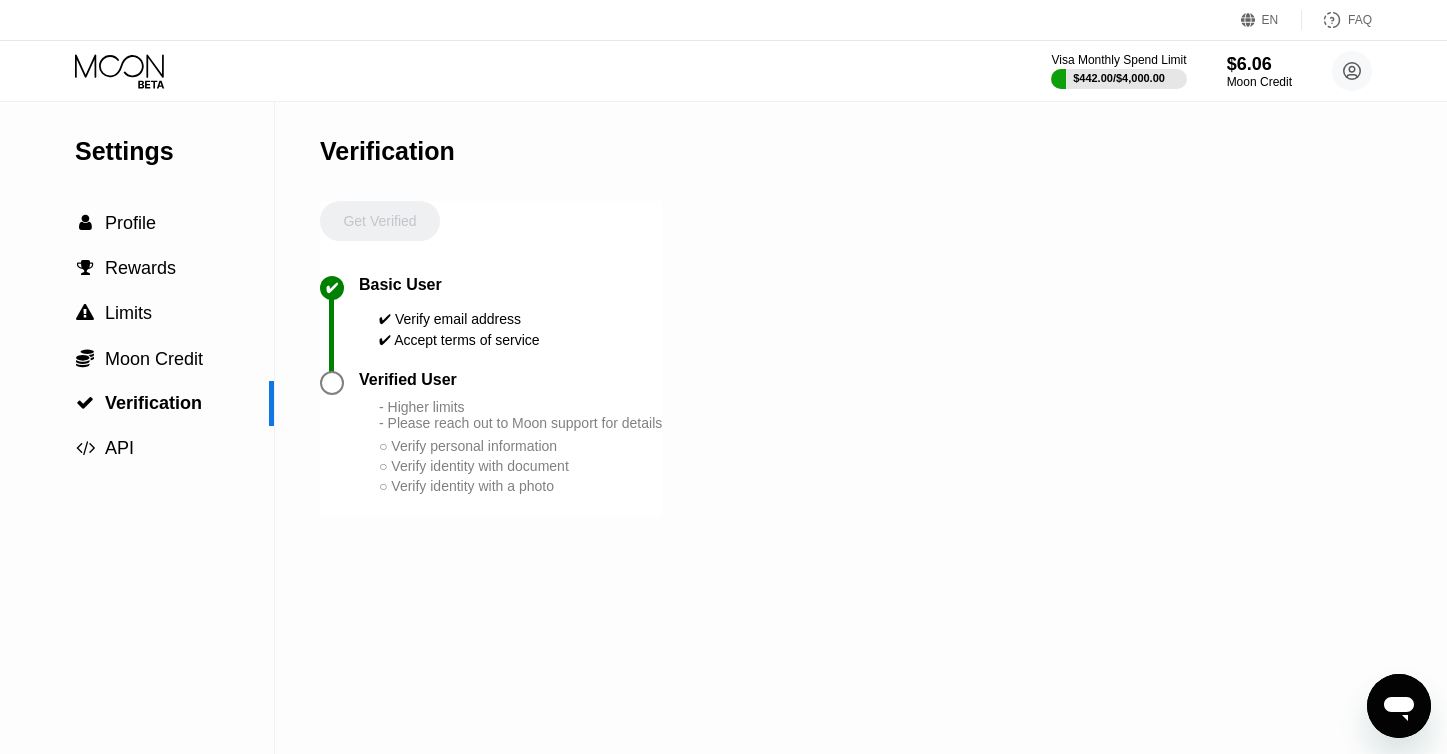 click 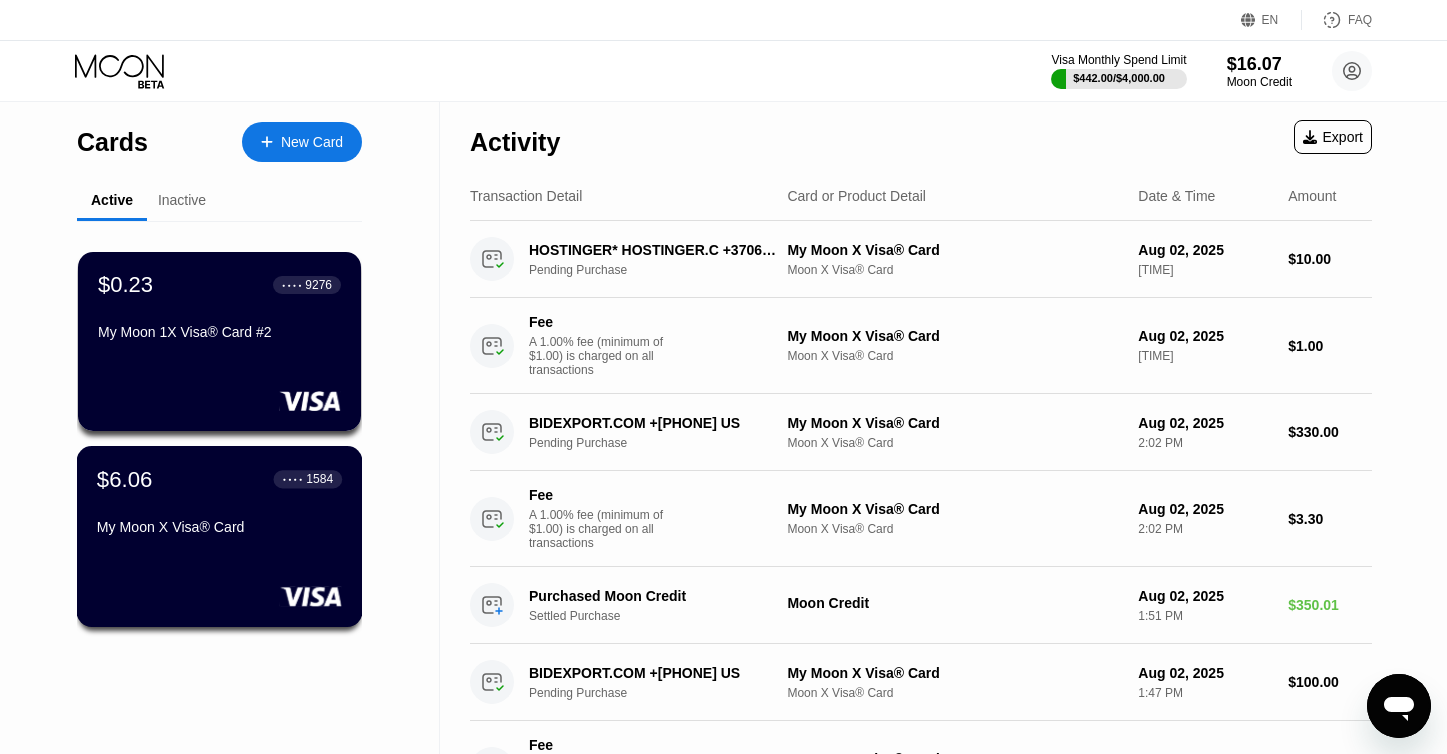 click on "$6.06 ● ● ● ● [CARD]" at bounding box center [220, 536] 